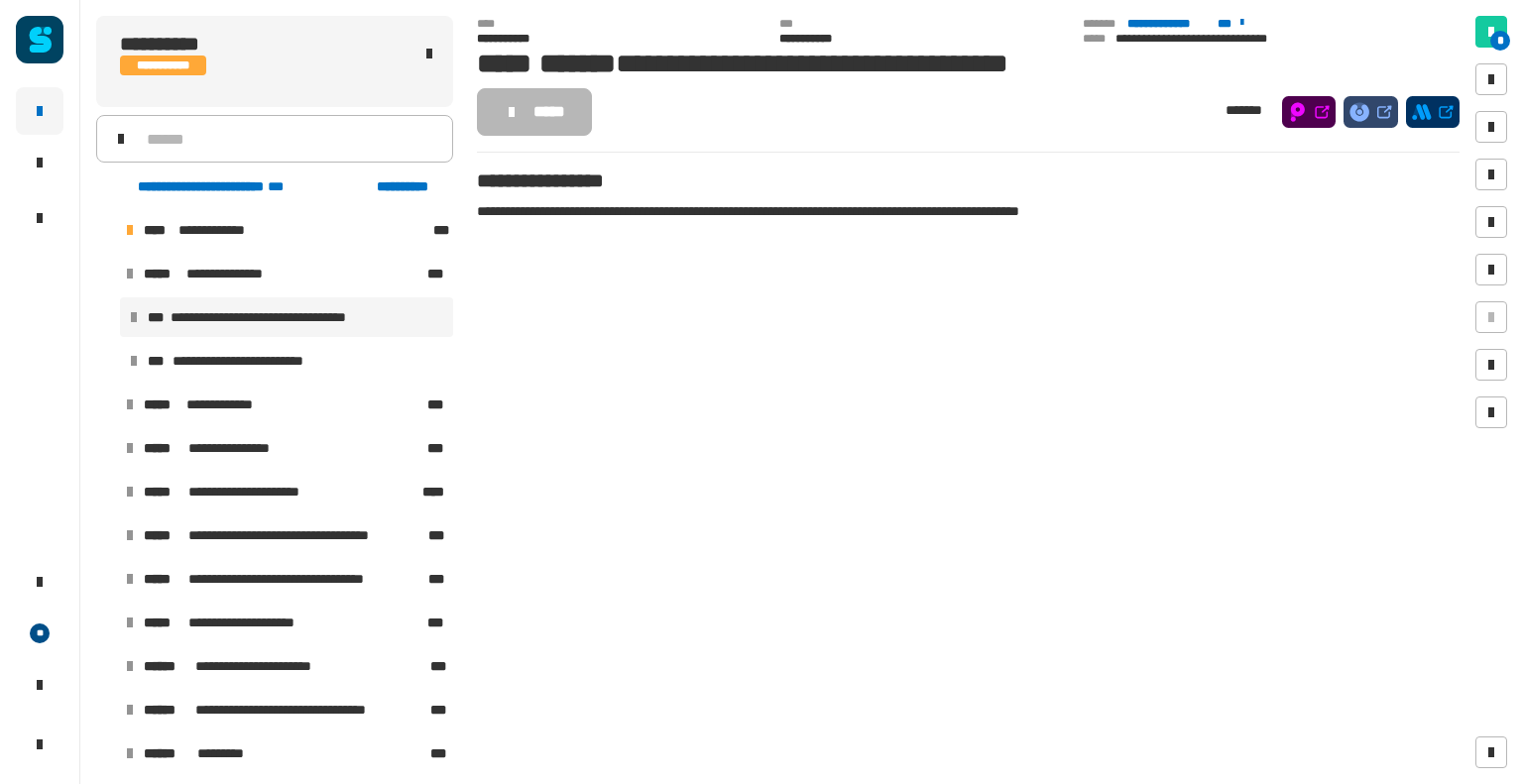 scroll, scrollTop: 0, scrollLeft: 0, axis: both 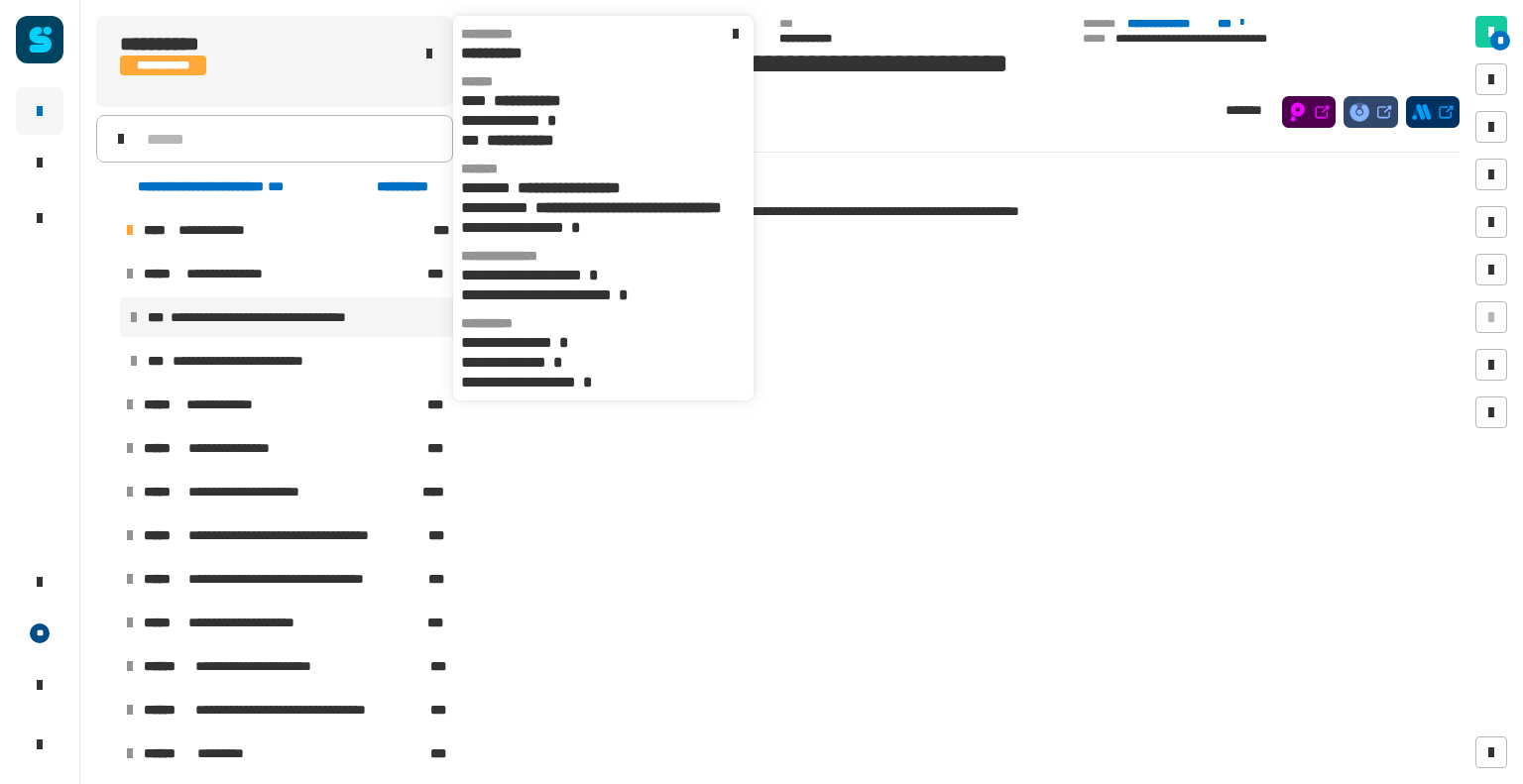 click on "**********" 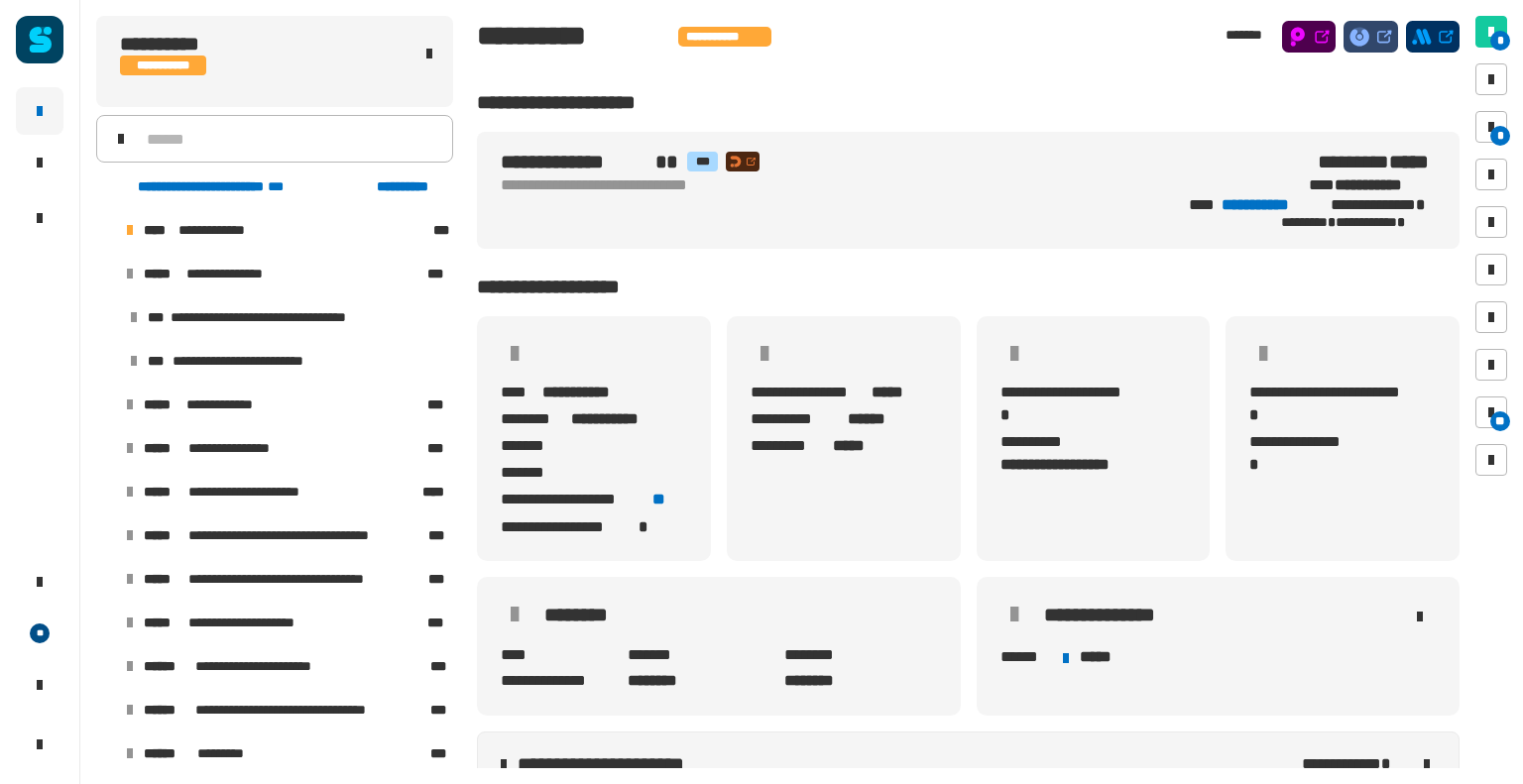 click 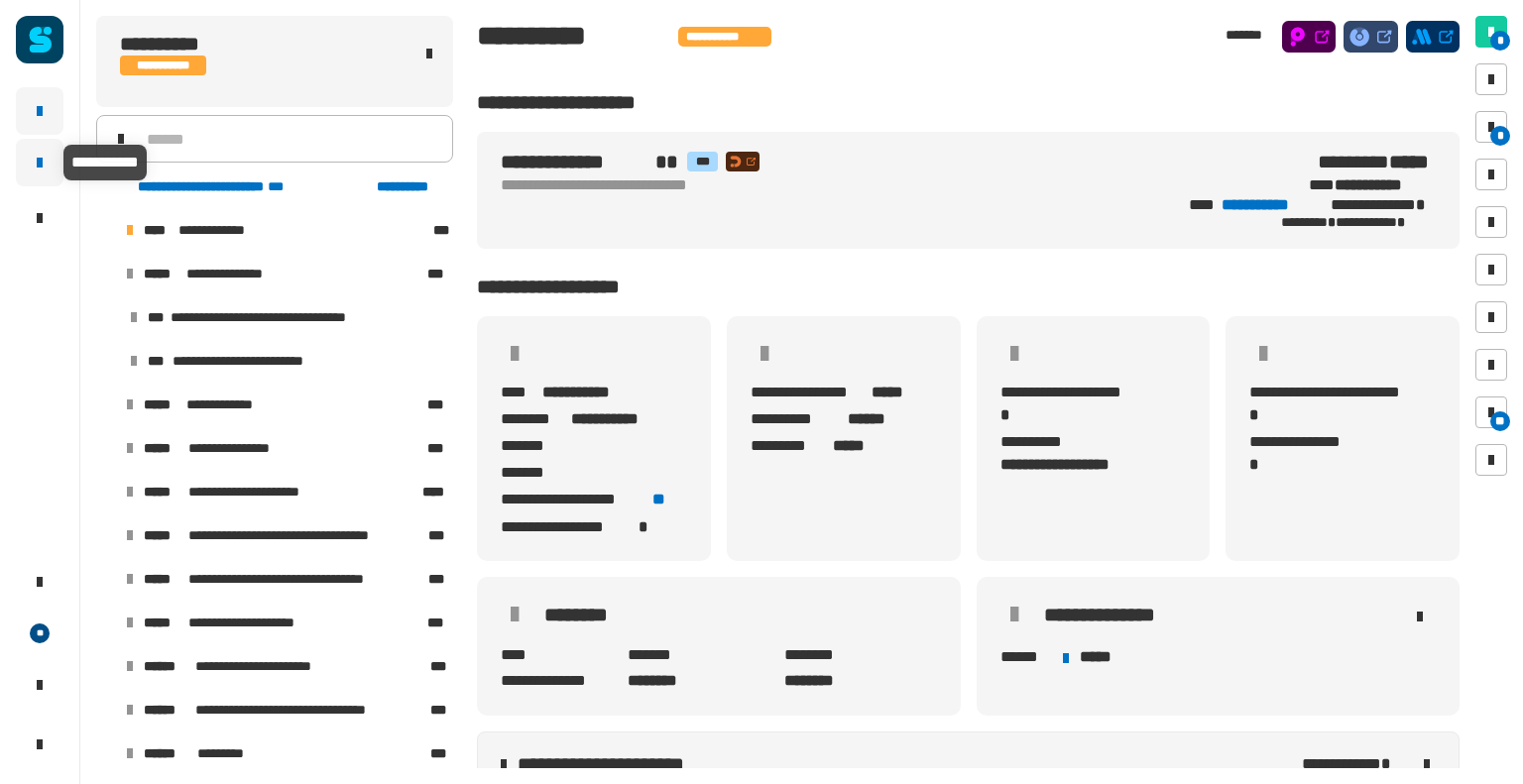 click 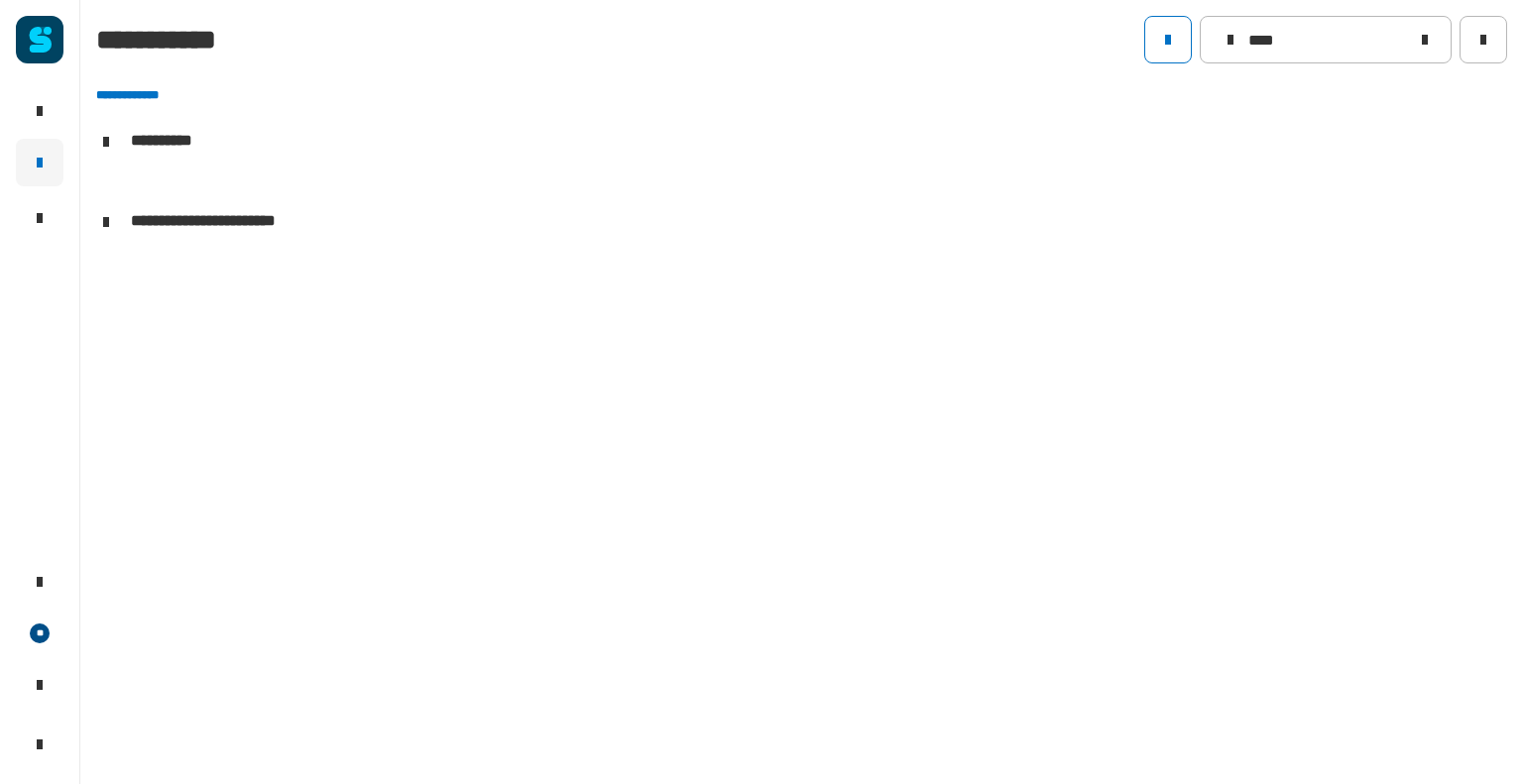 scroll, scrollTop: 0, scrollLeft: 0, axis: both 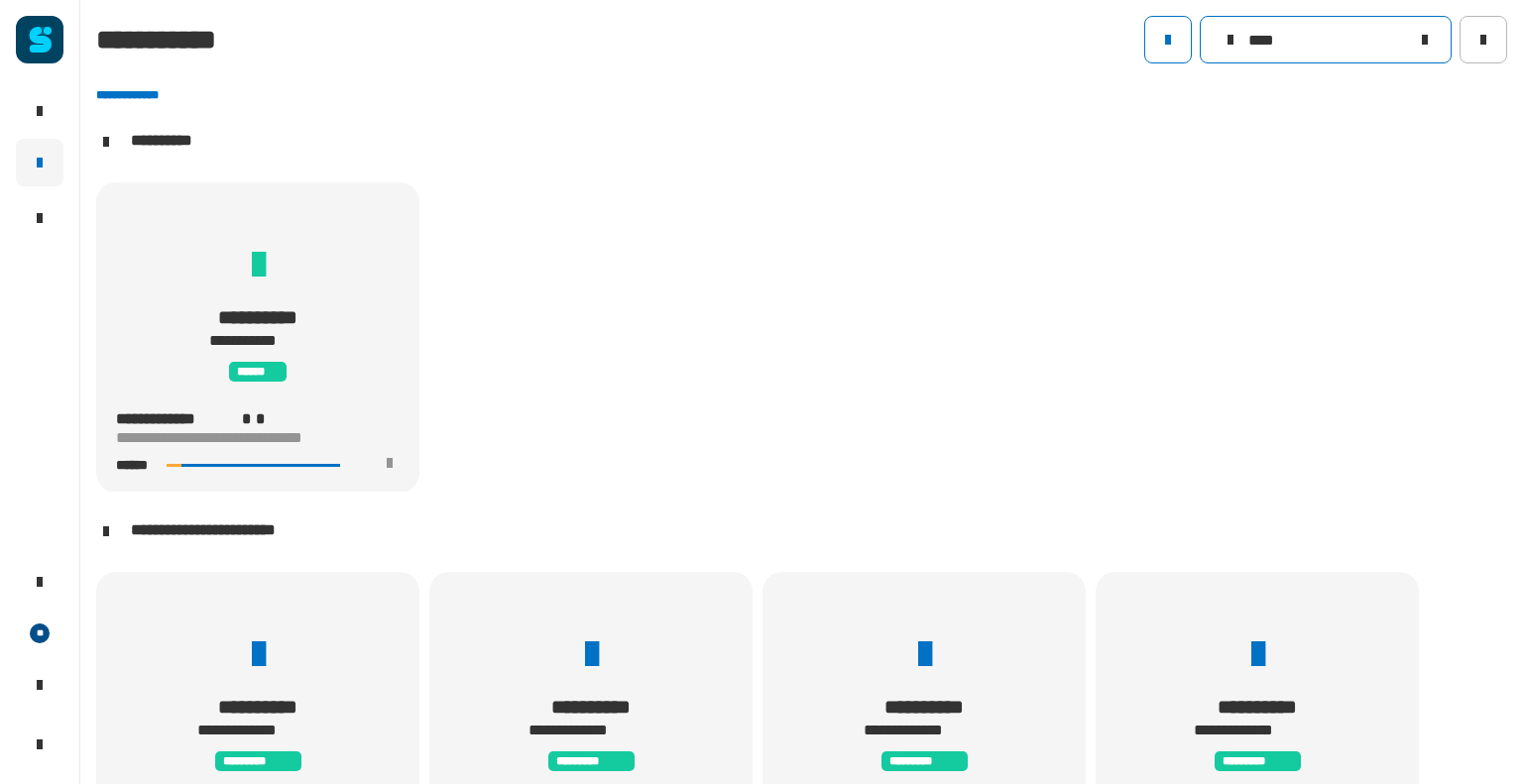 click on "****" 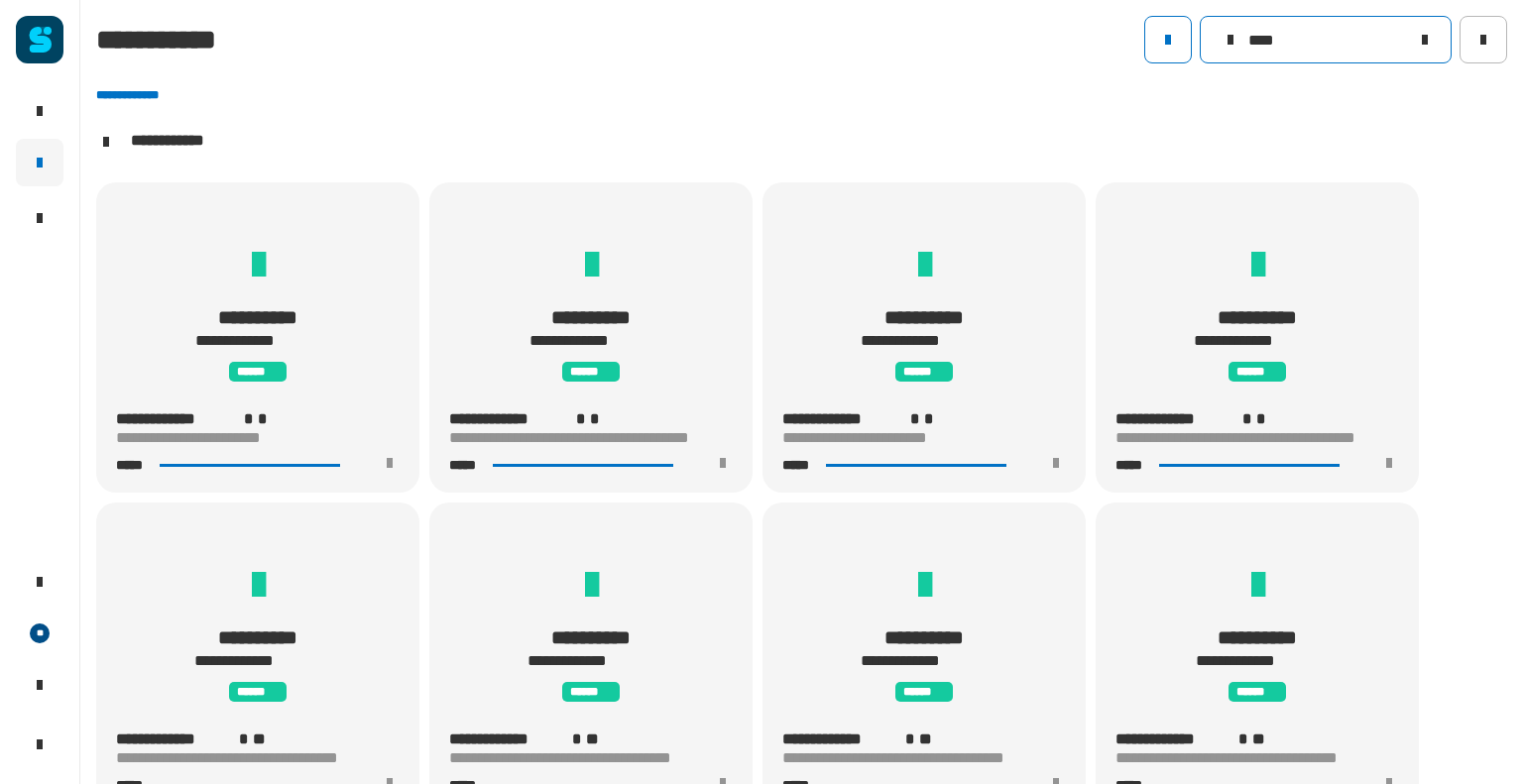 scroll, scrollTop: 0, scrollLeft: 0, axis: both 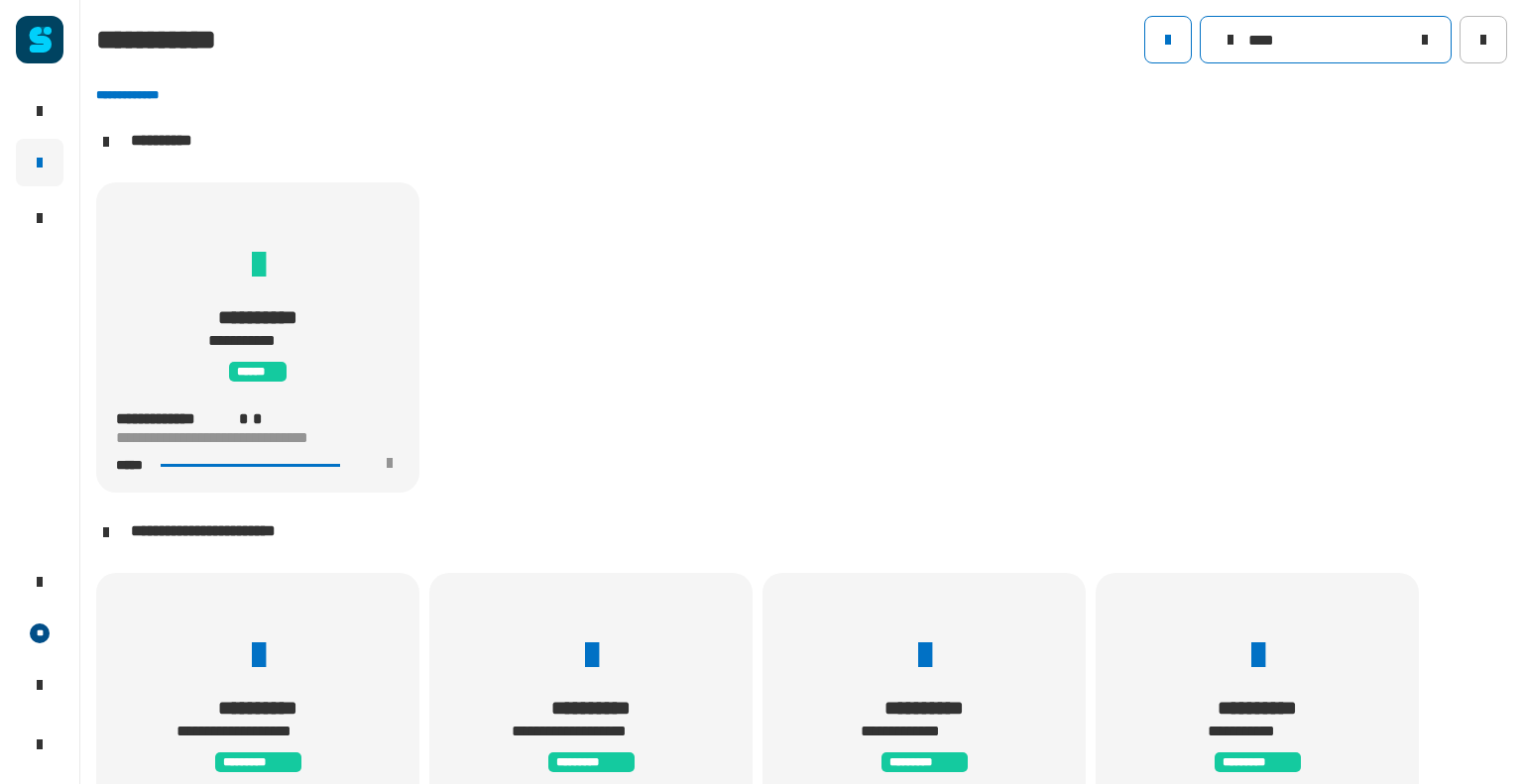 type on "****" 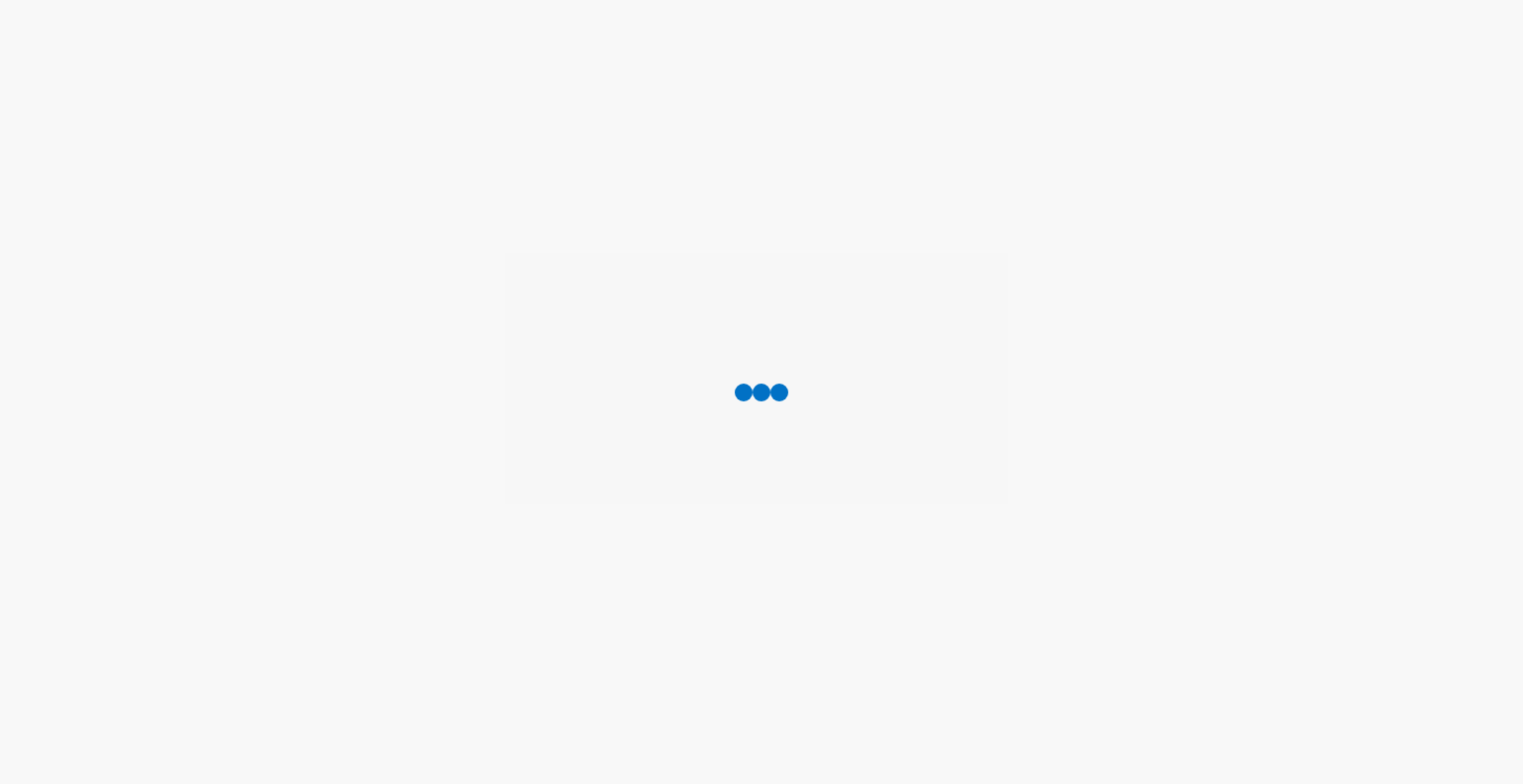 scroll, scrollTop: 0, scrollLeft: 0, axis: both 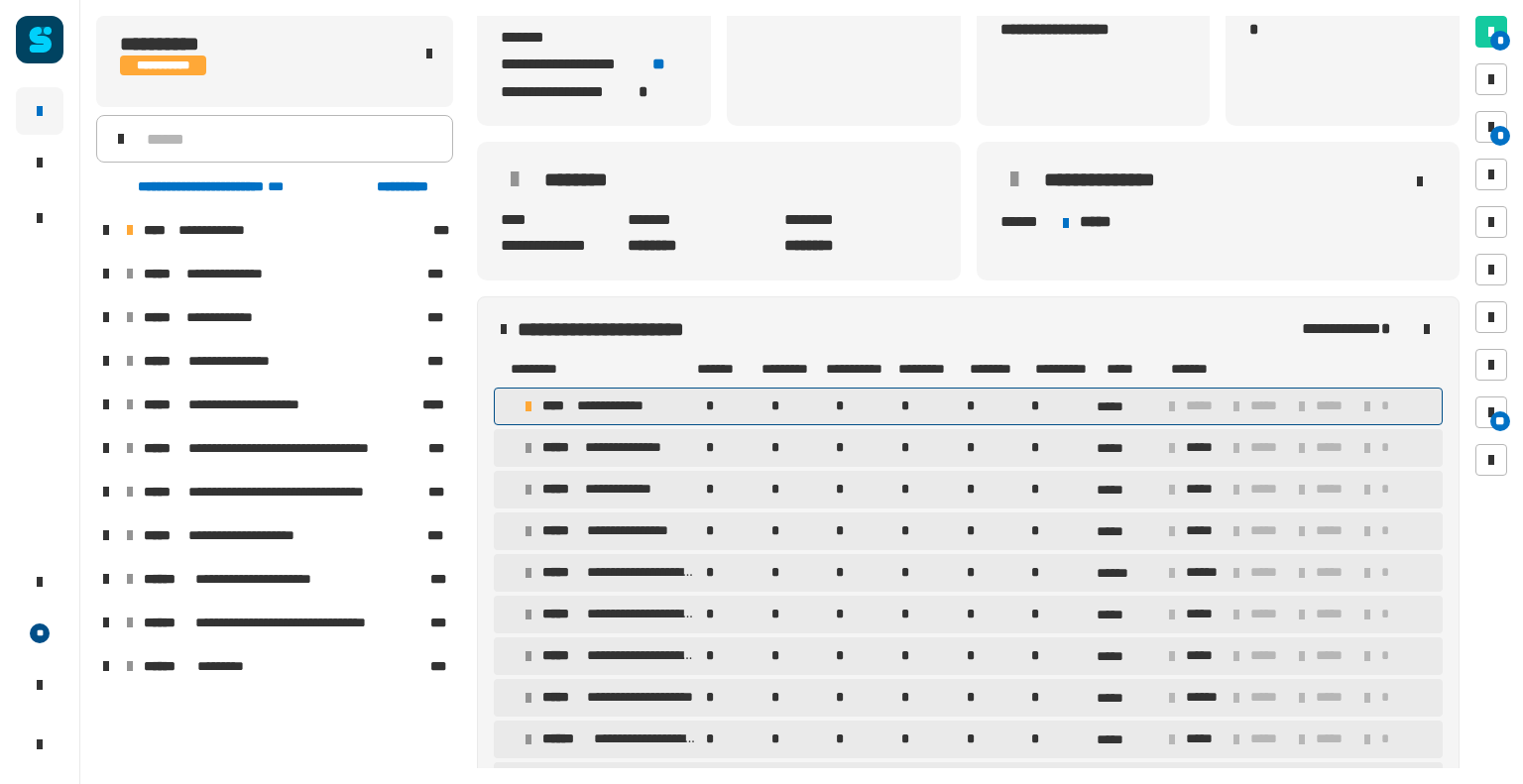 drag, startPoint x: 950, startPoint y: 403, endPoint x: 602, endPoint y: 405, distance: 348.0057 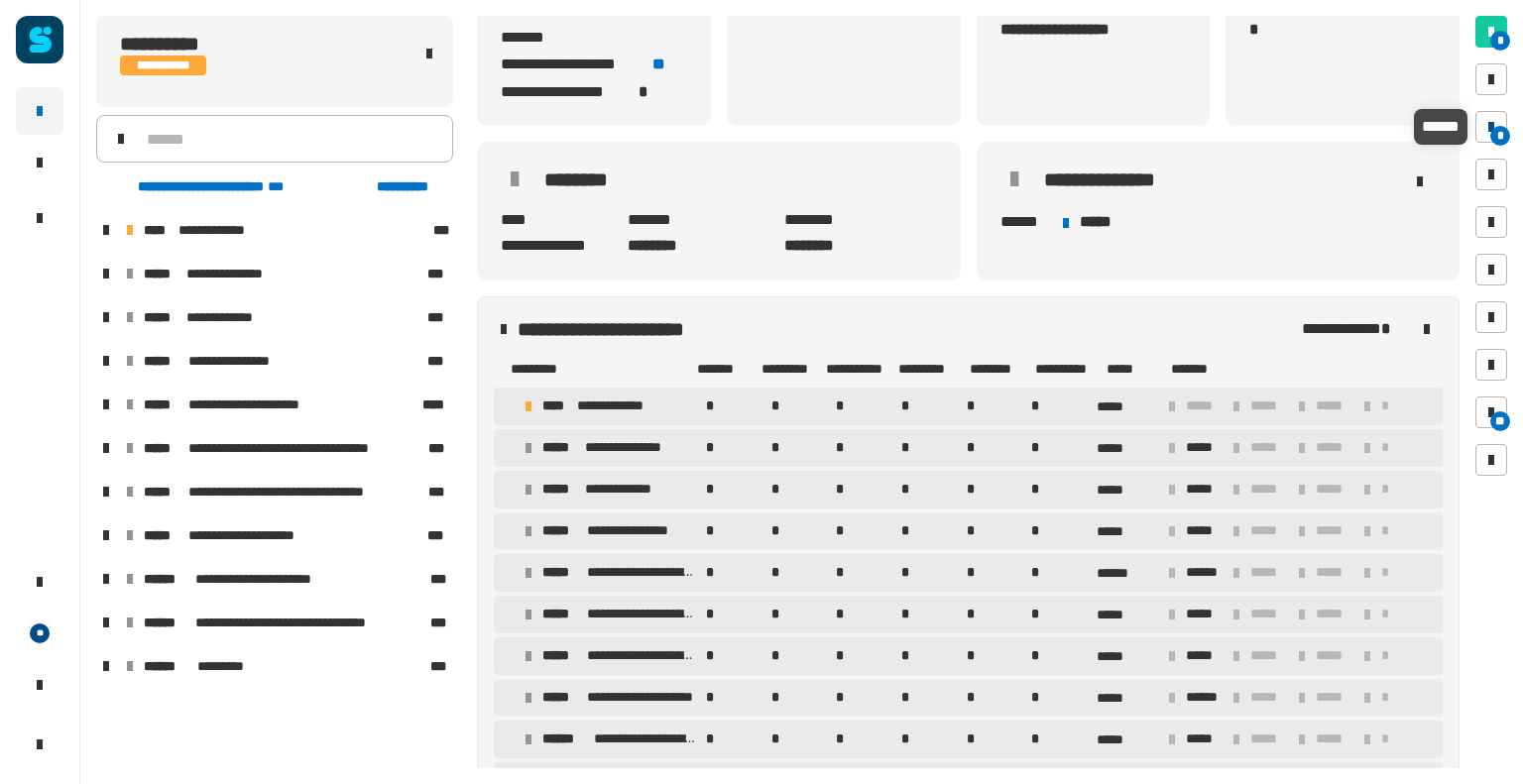 drag, startPoint x: 1494, startPoint y: 138, endPoint x: 1491, endPoint y: 128, distance: 10.440307 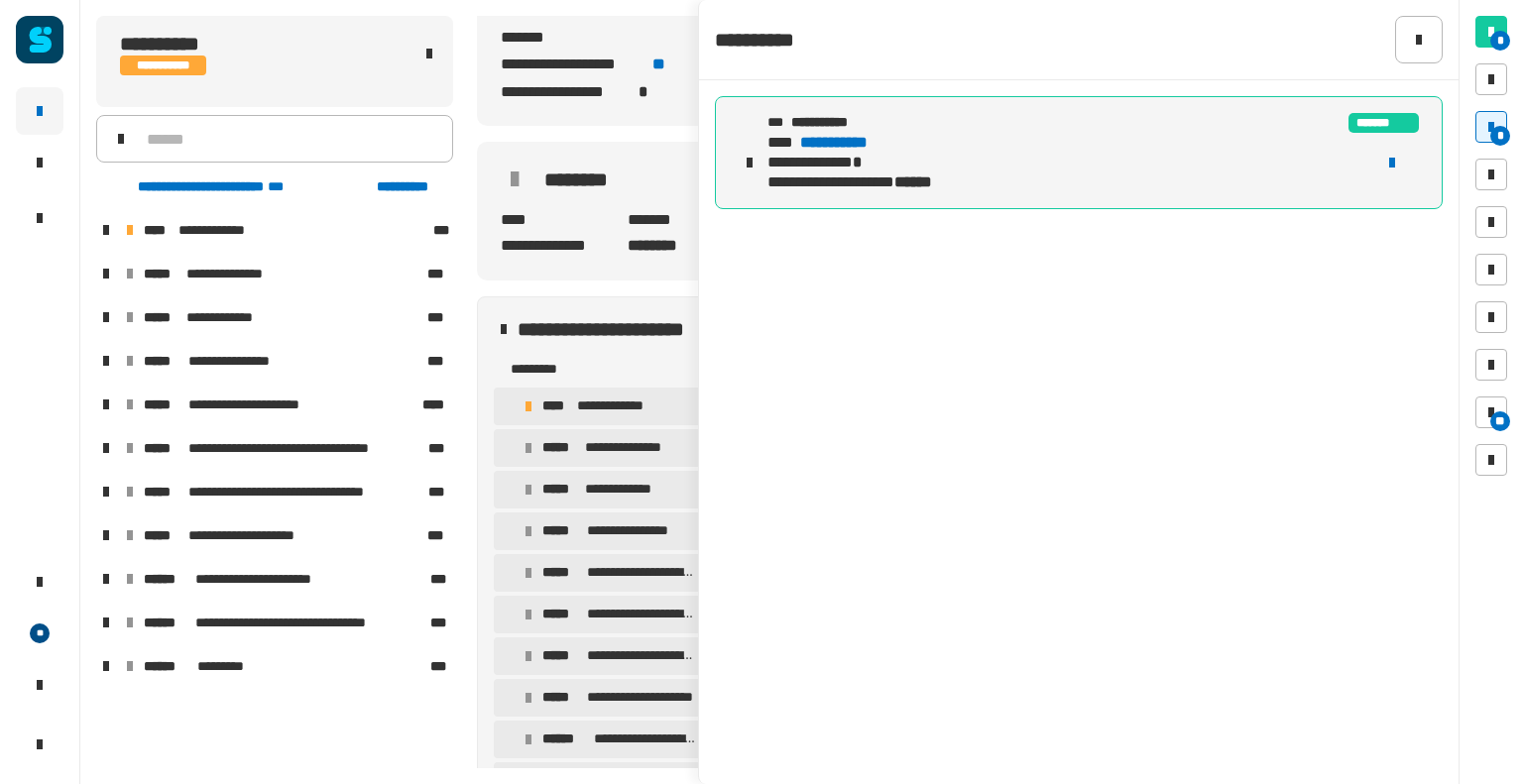 click on "**********" at bounding box center [1061, 163] 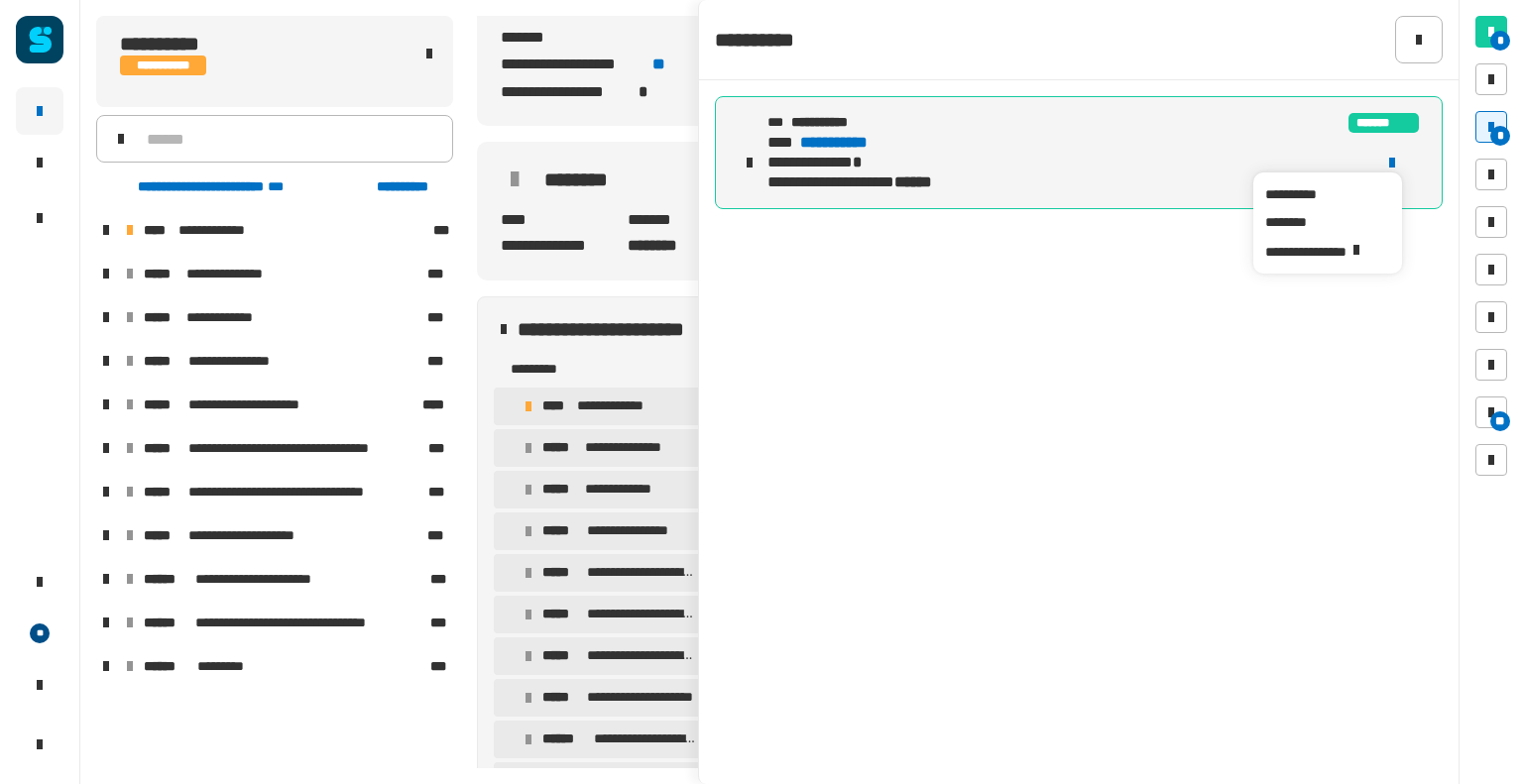 click on "**********" at bounding box center (1079, 432) 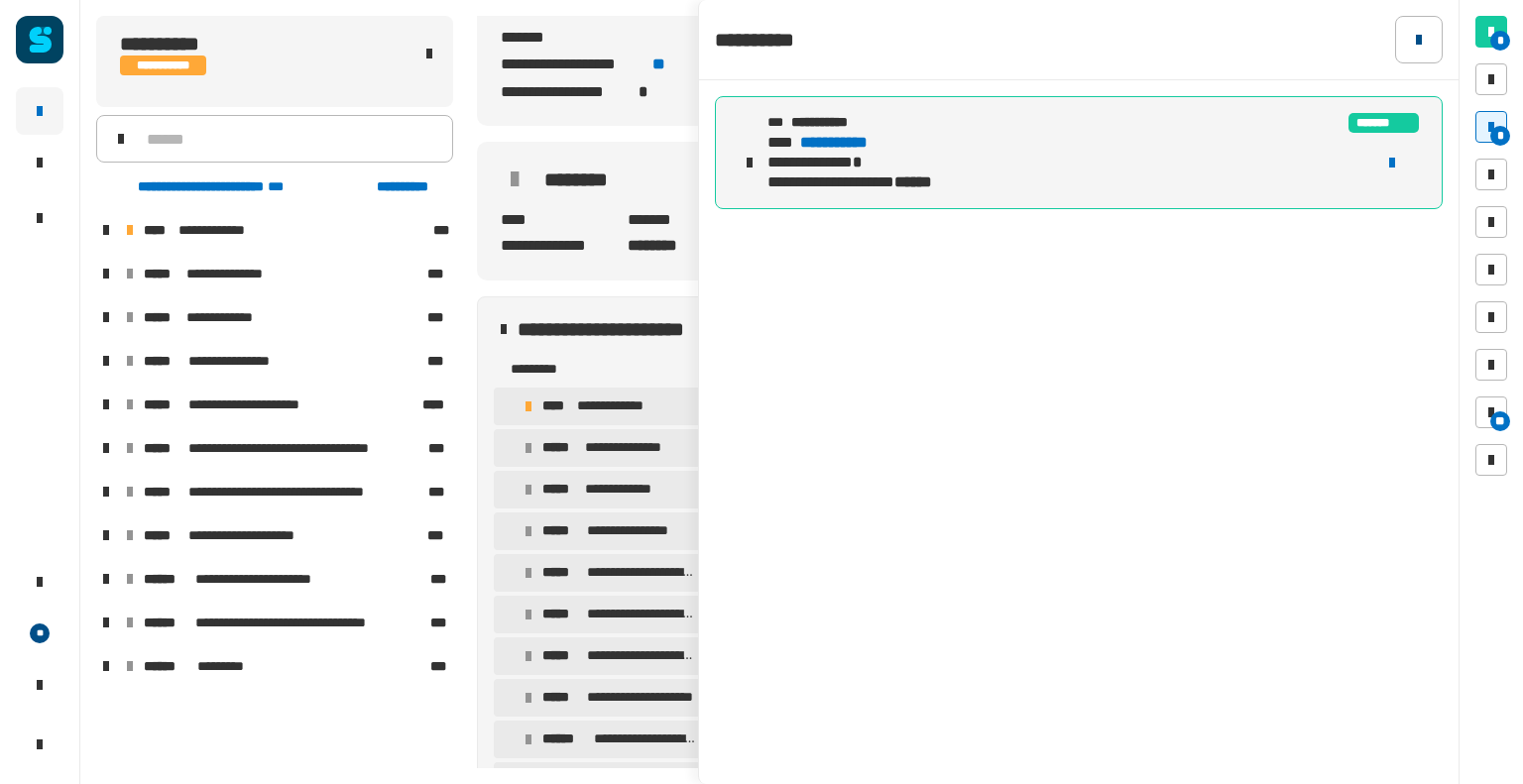 click 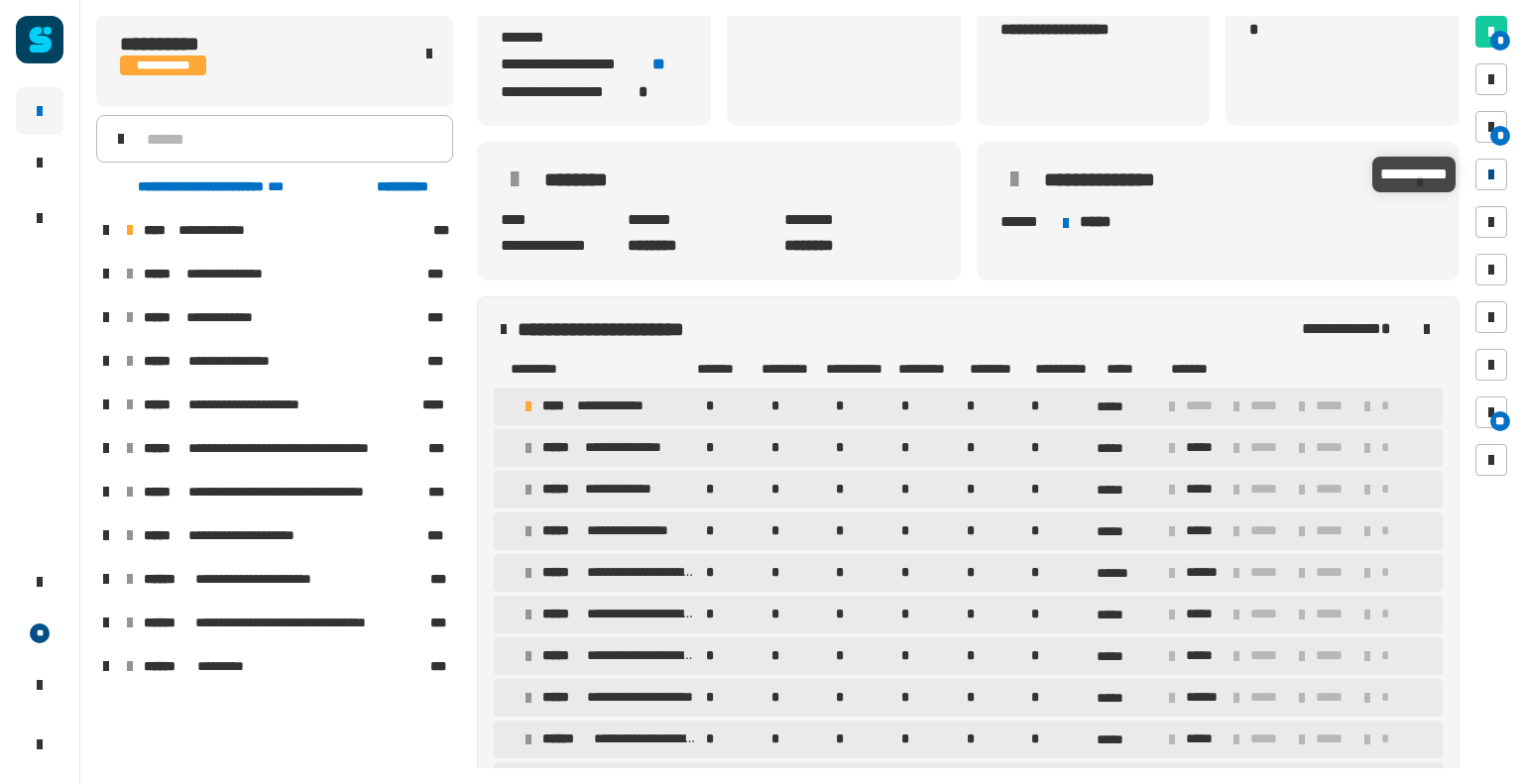 click at bounding box center [1491, 174] 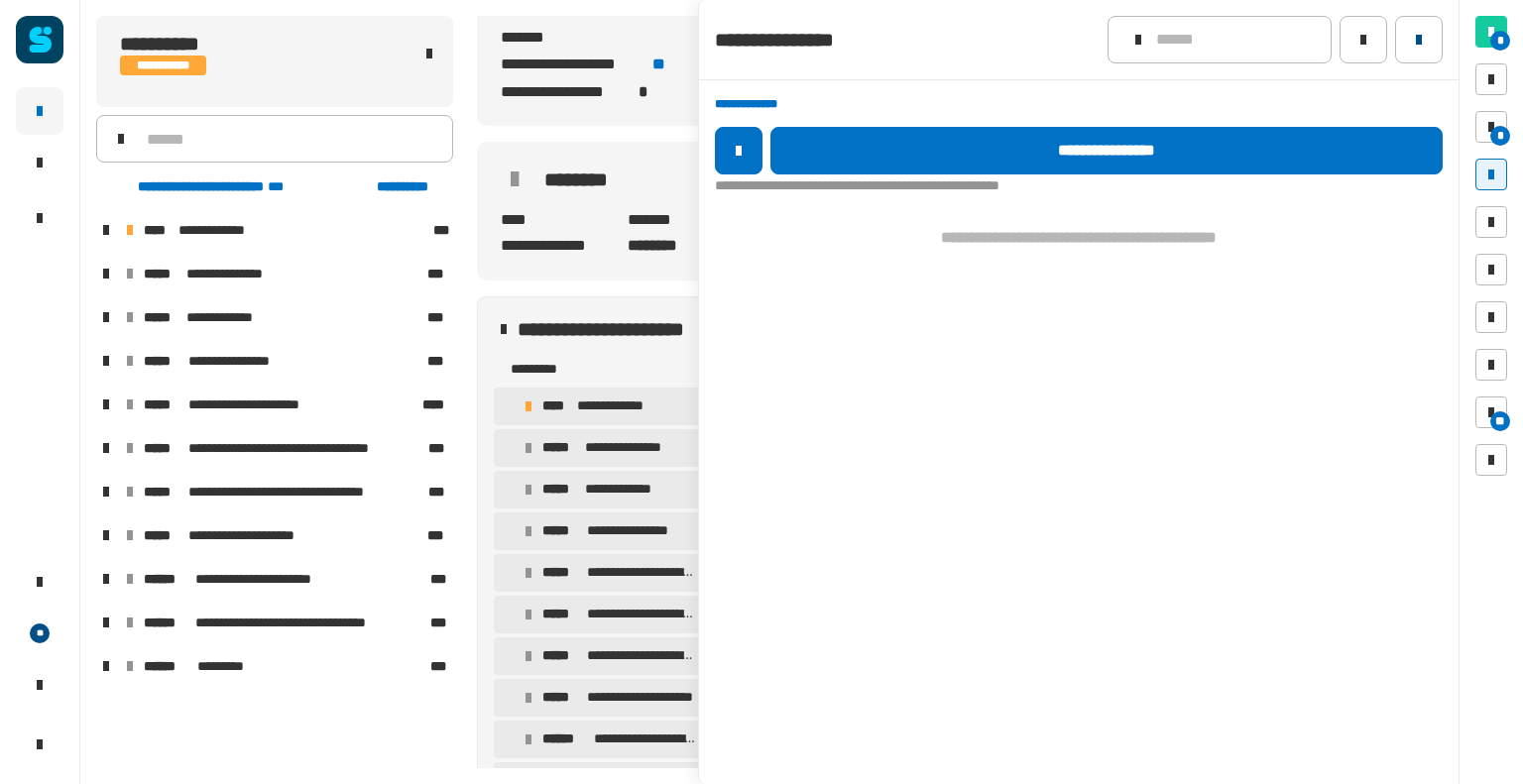 click 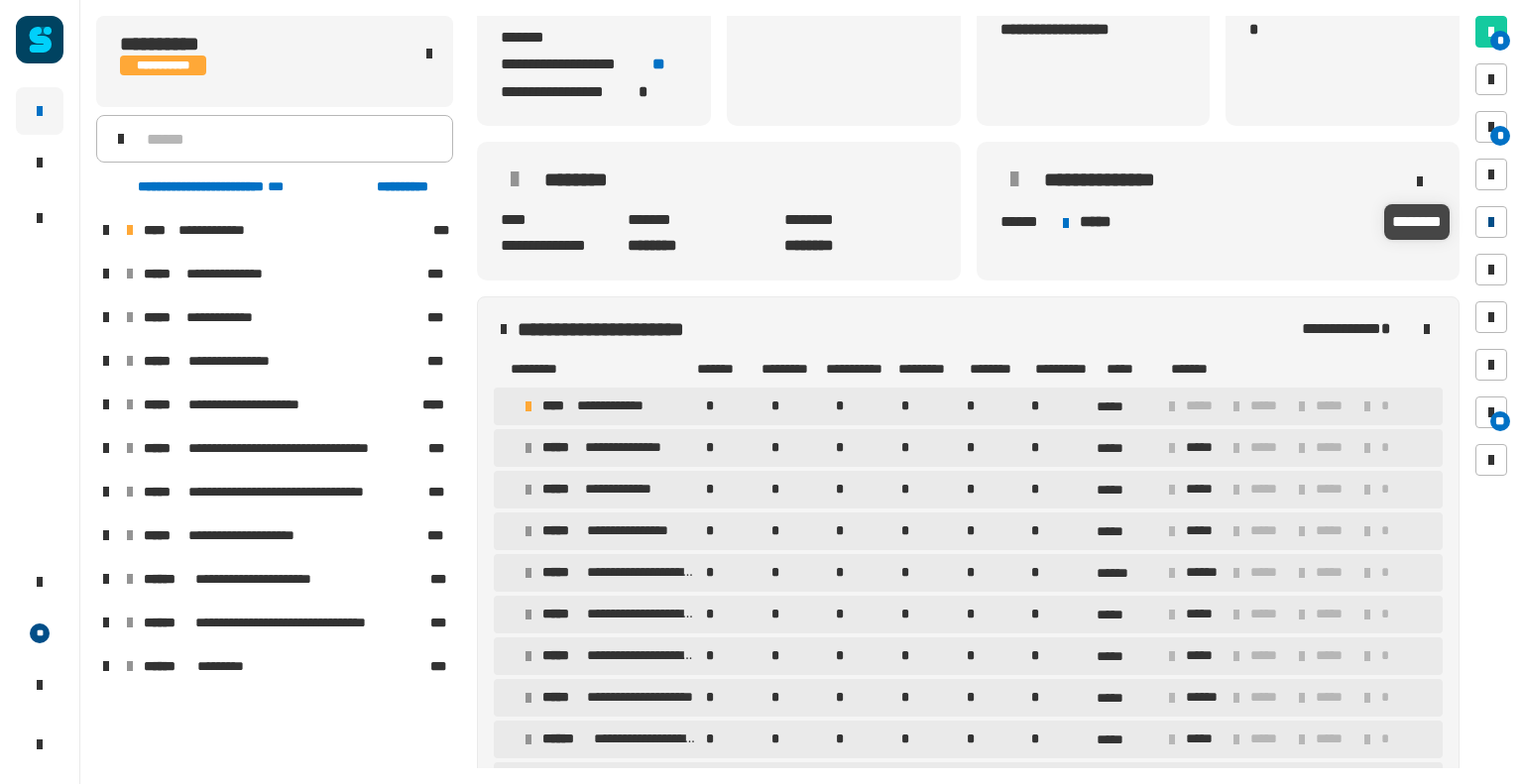 click at bounding box center [1491, 222] 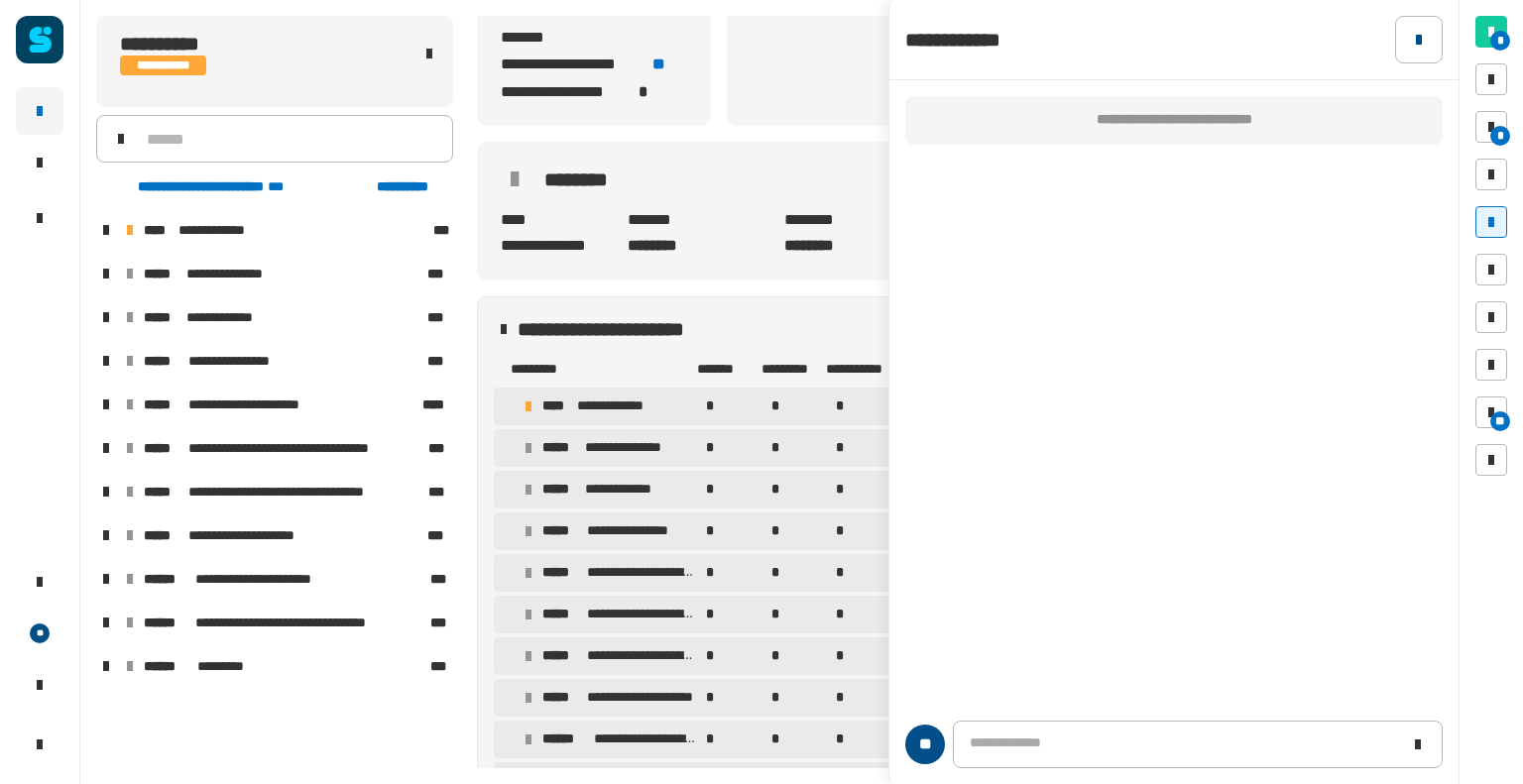 click 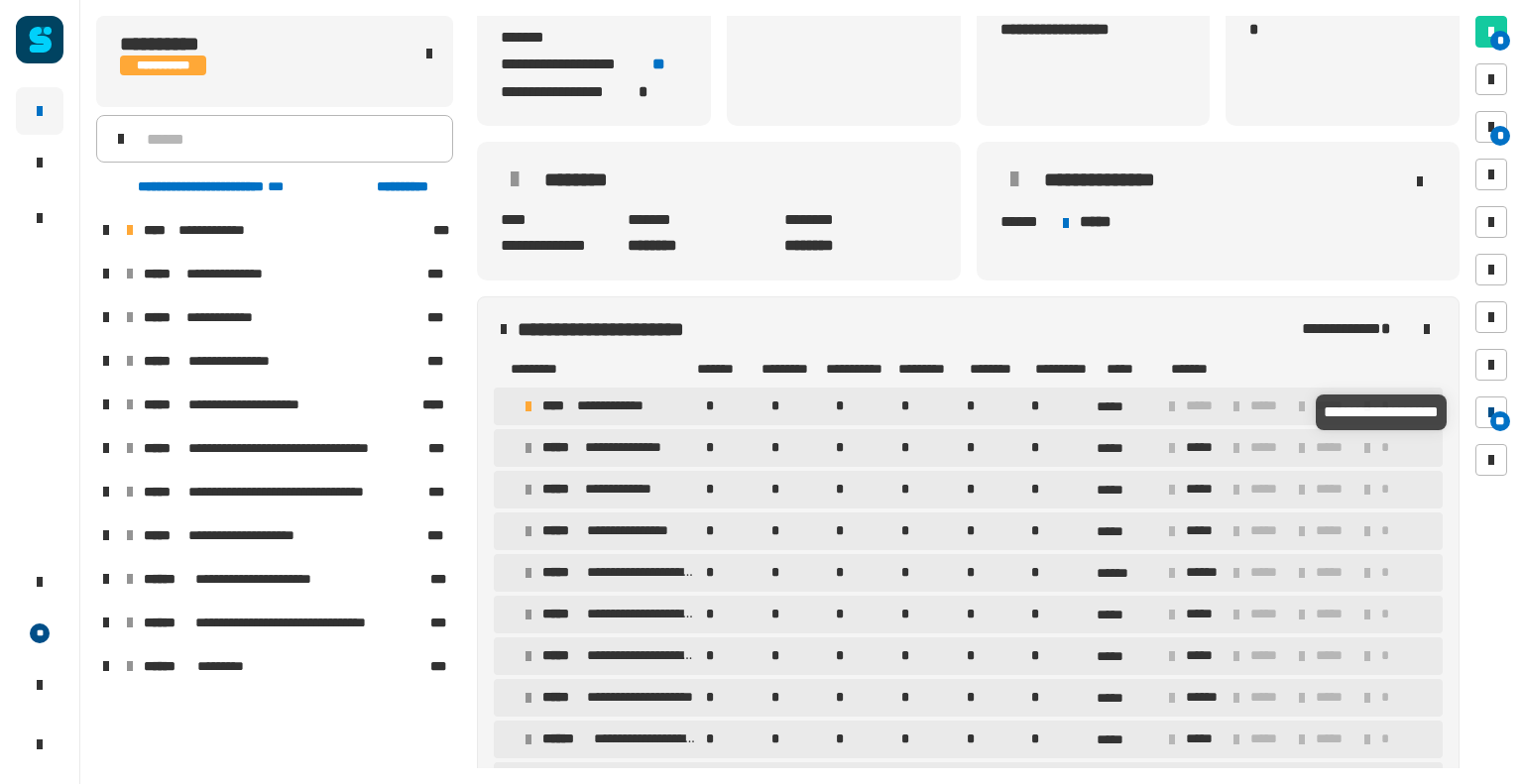 click at bounding box center [1491, 412] 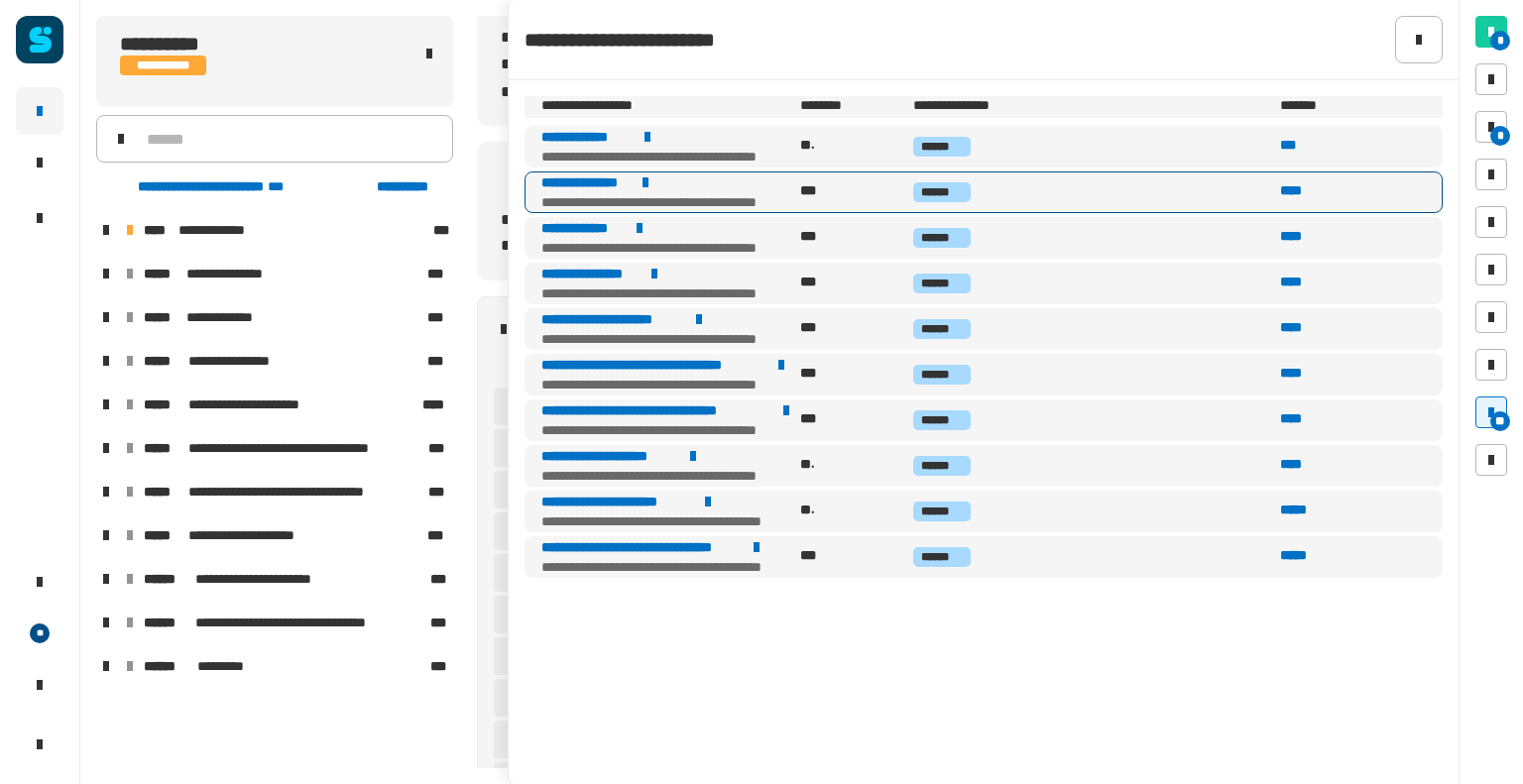 click on "******" at bounding box center (1095, 192) 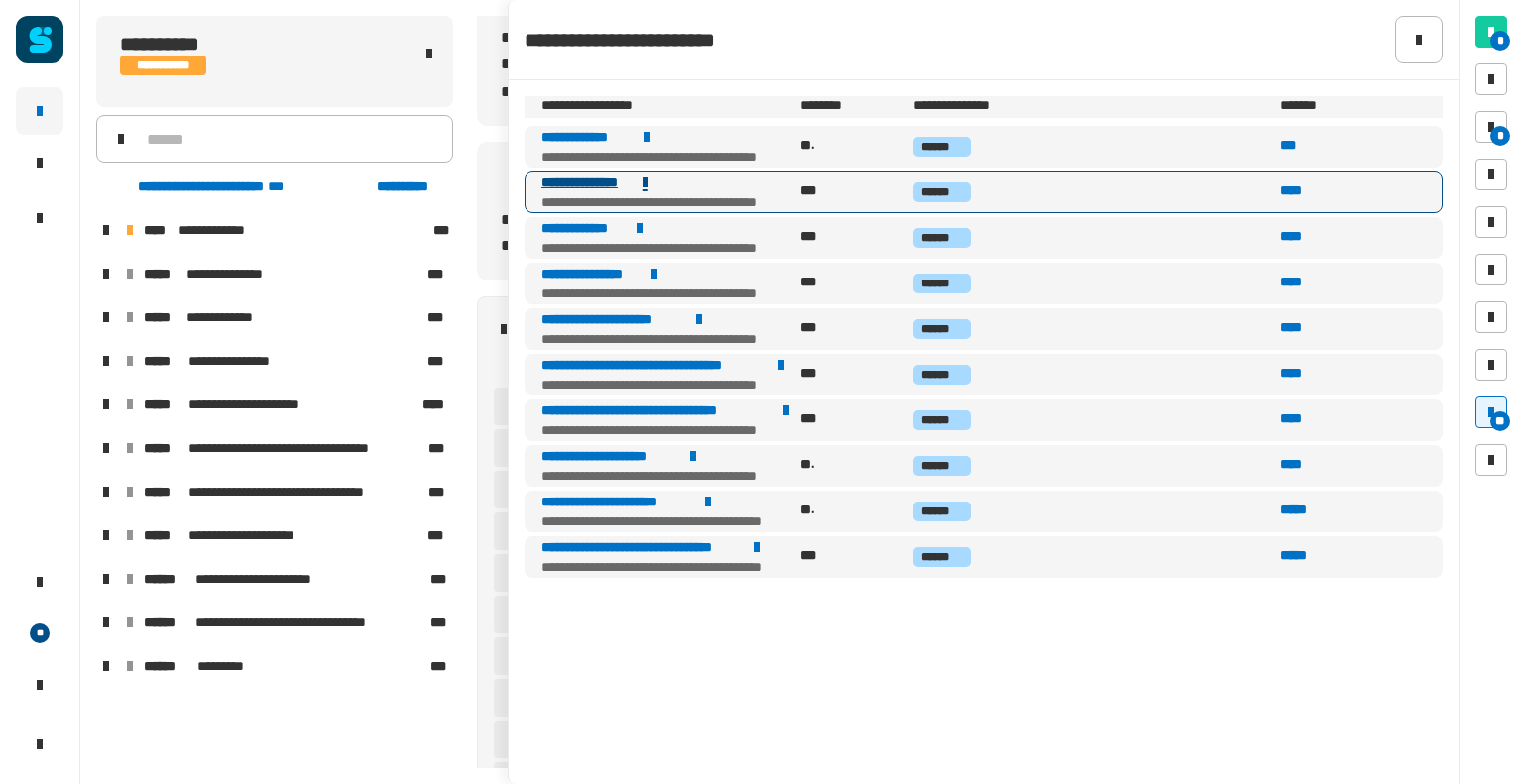 click on "**********" at bounding box center (586, 182) 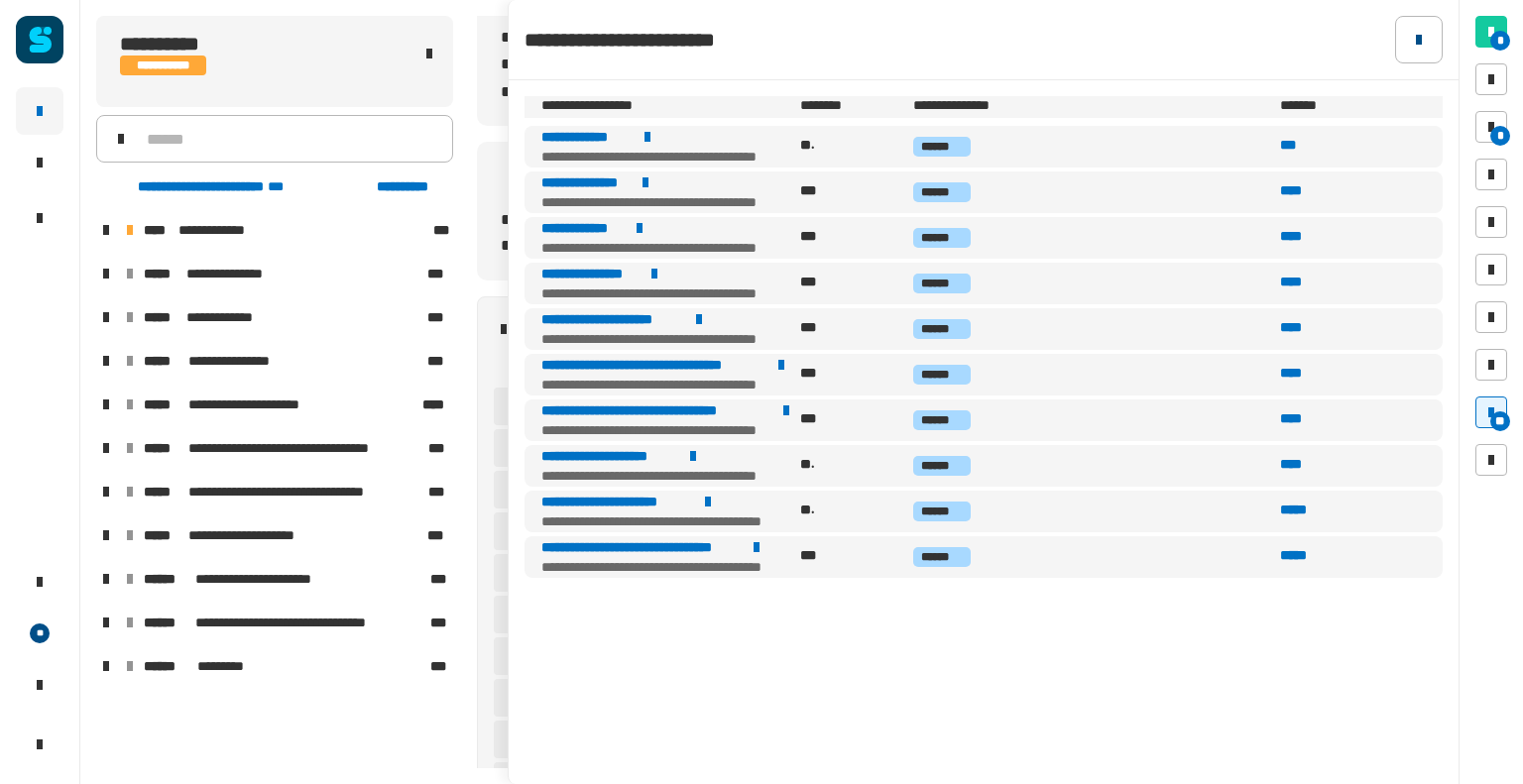 click 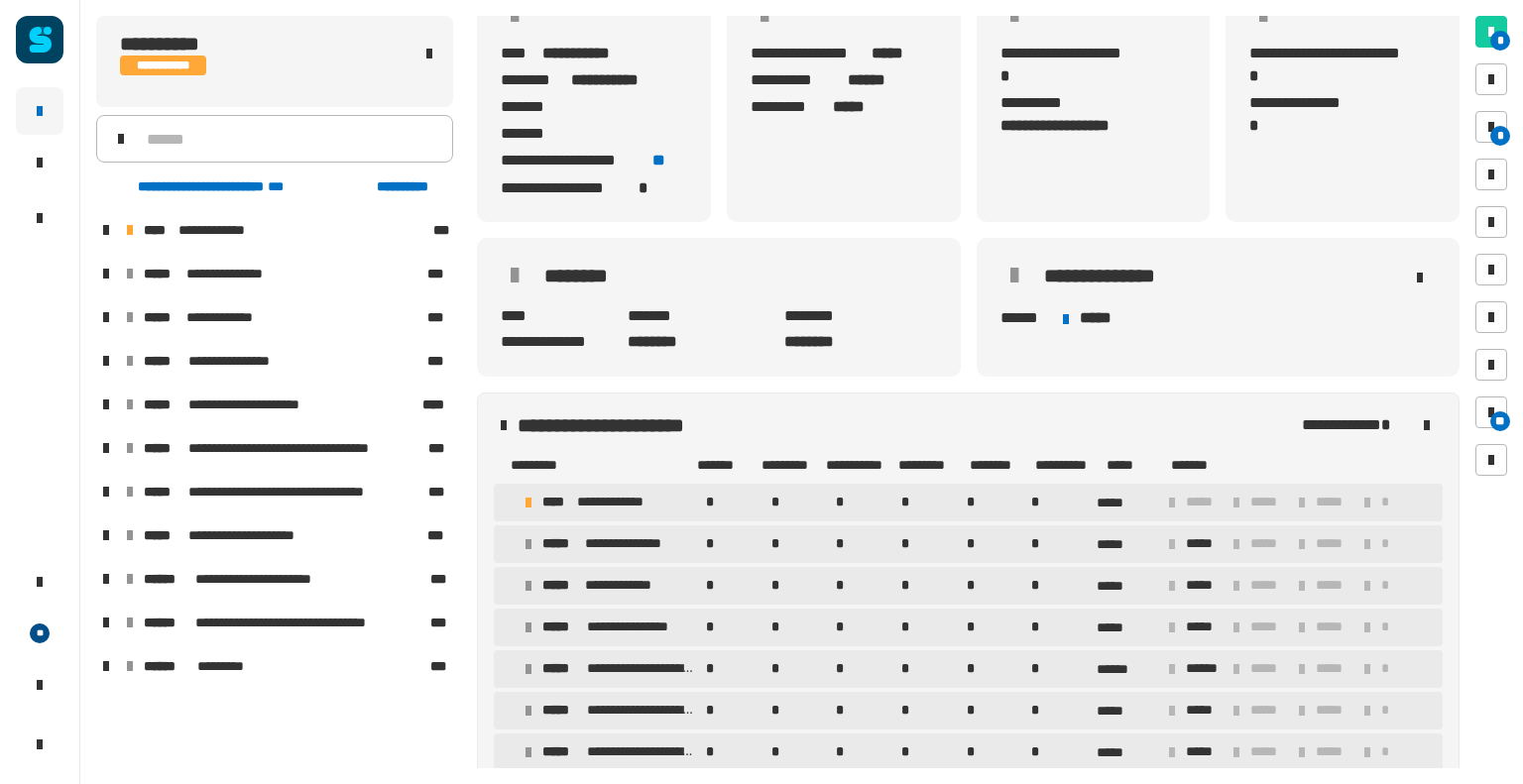 scroll, scrollTop: 337, scrollLeft: 0, axis: vertical 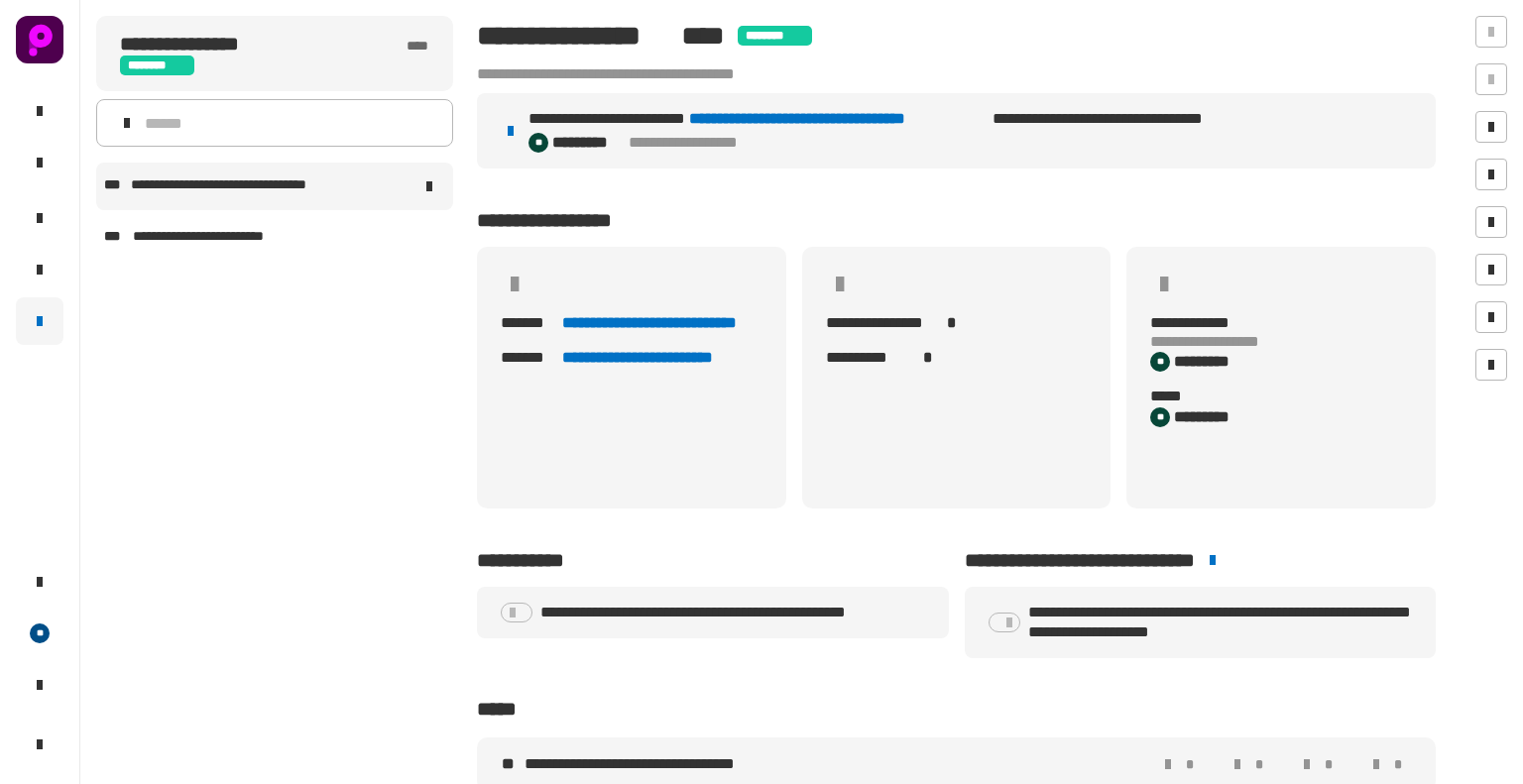 click on "**********" at bounding box center (235, 186) 